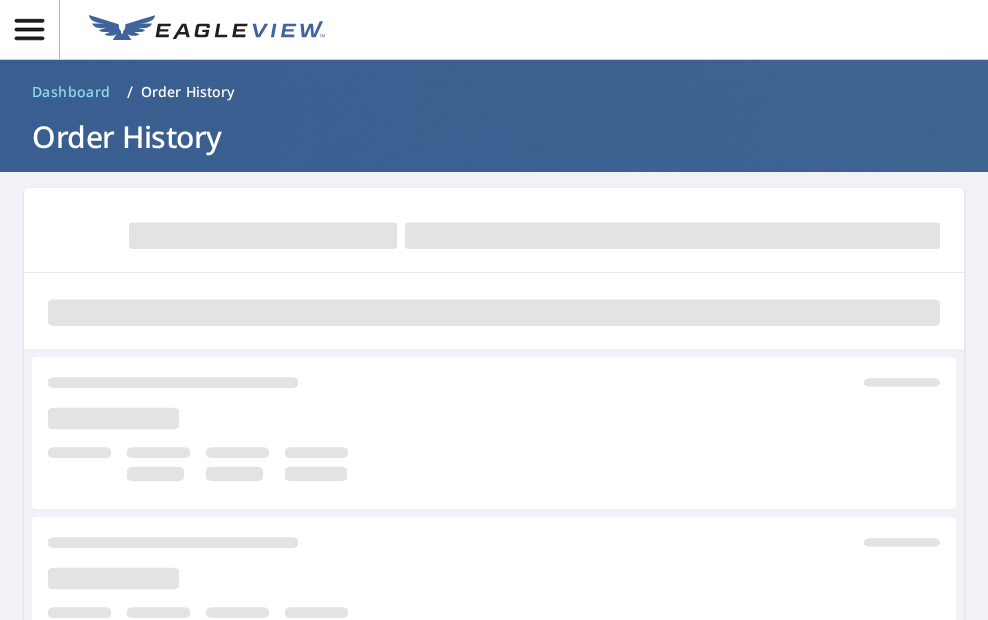 scroll, scrollTop: 0, scrollLeft: 0, axis: both 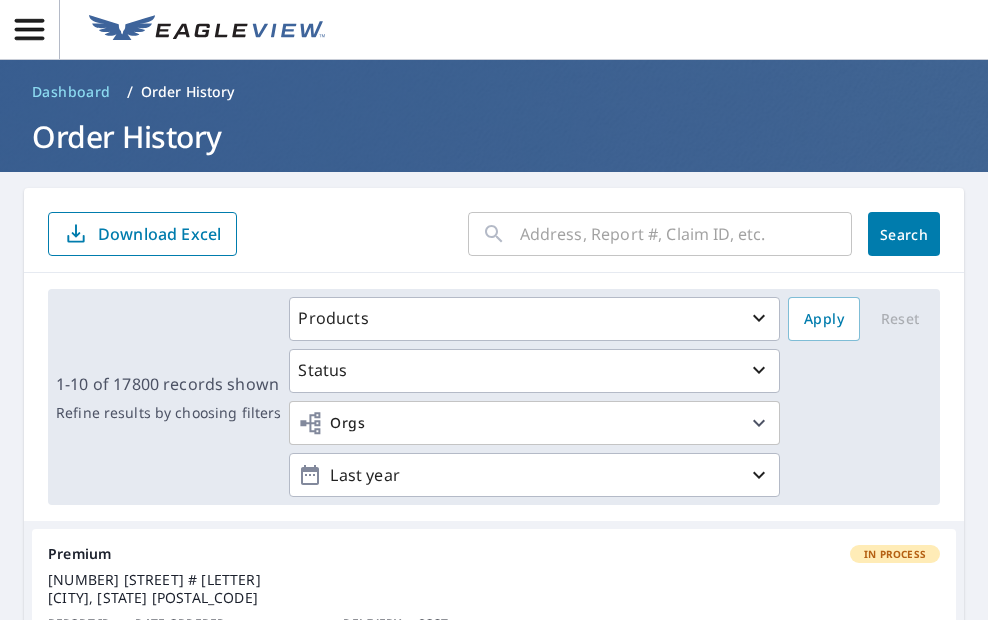 click at bounding box center [686, 234] 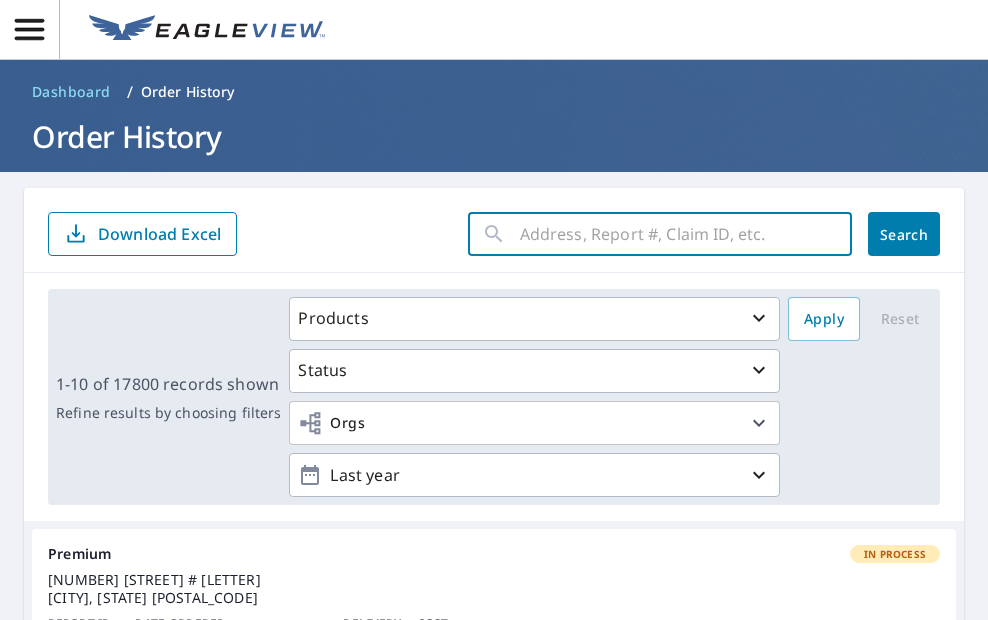 paste on "[NUMBER]-[LETTER][NUMBER][LETTER][LETTER][LETTER][LETTER]" 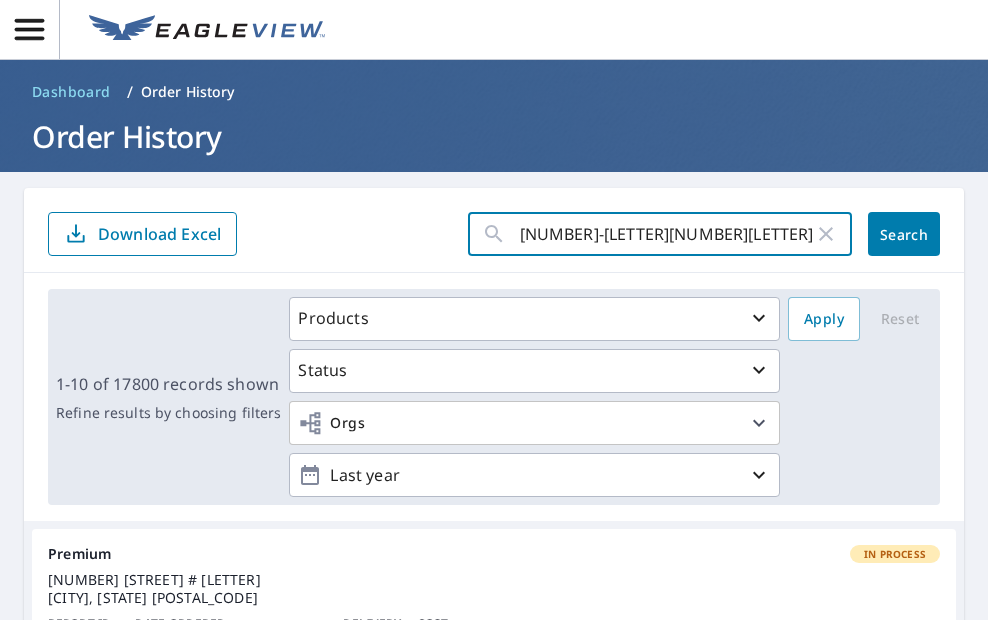 click on "Search" at bounding box center [904, 234] 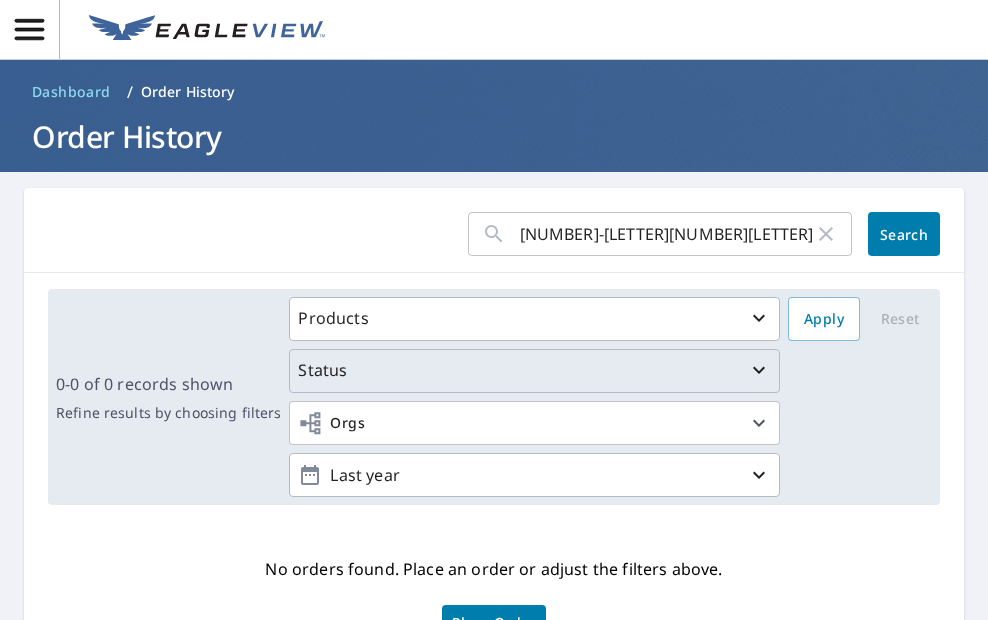 scroll, scrollTop: 135, scrollLeft: 0, axis: vertical 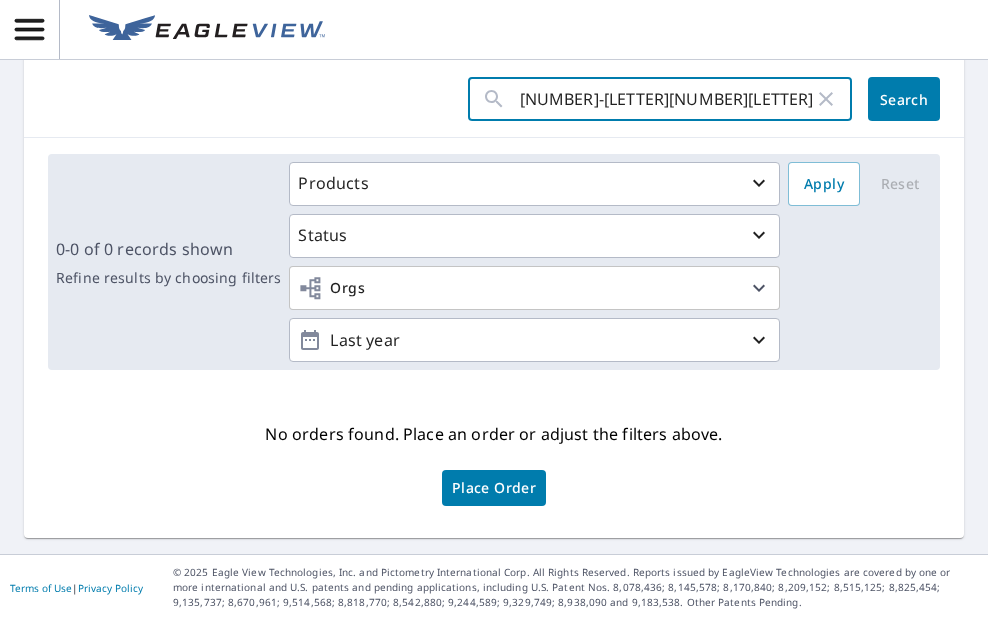 click on "[NUMBER]-[LETTER][NUMBER][LETTER][LETTER][LETTER][LETTER]" at bounding box center (667, 99) 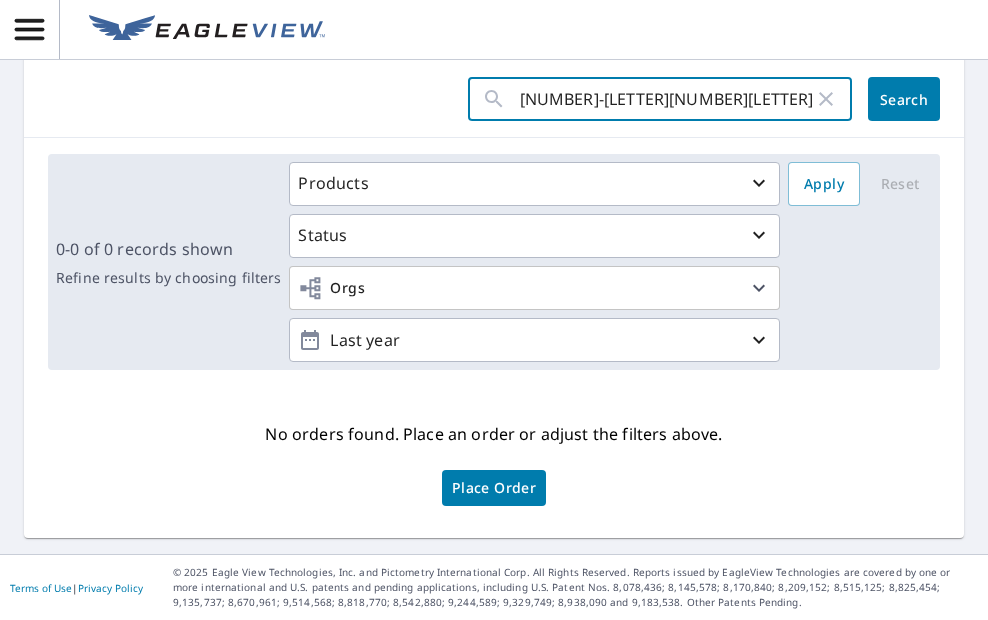 type on "[NUMBER]-[LETTER][NUMBER][LETTER][LETTER][LETTER][LETTER]" 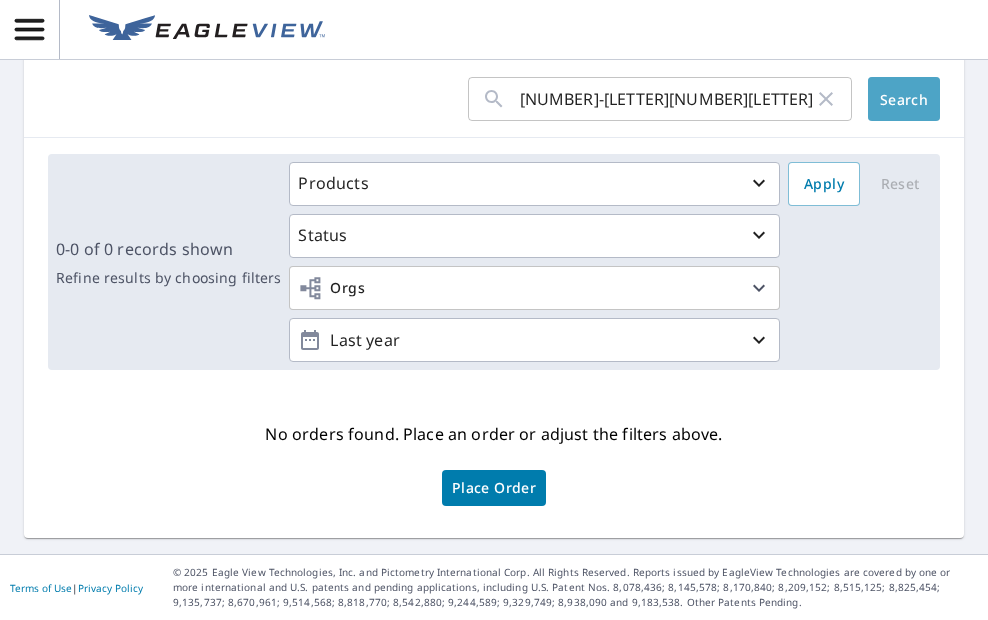 click on "Search" at bounding box center [904, 99] 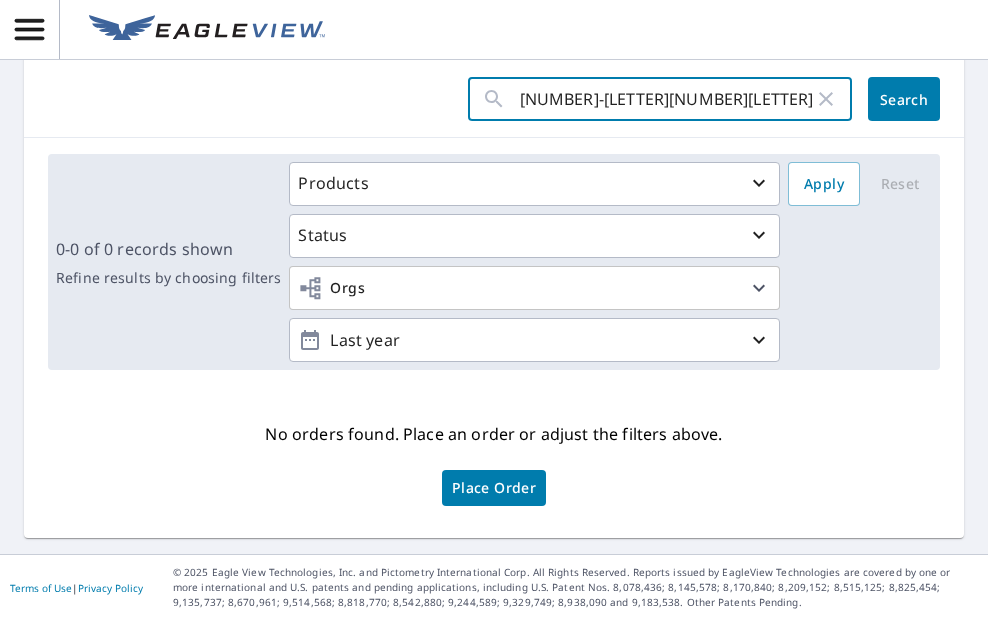 click on "[NUMBER]-[LETTER][NUMBER][LETTER][LETTER][LETTER][LETTER]" at bounding box center (667, 99) 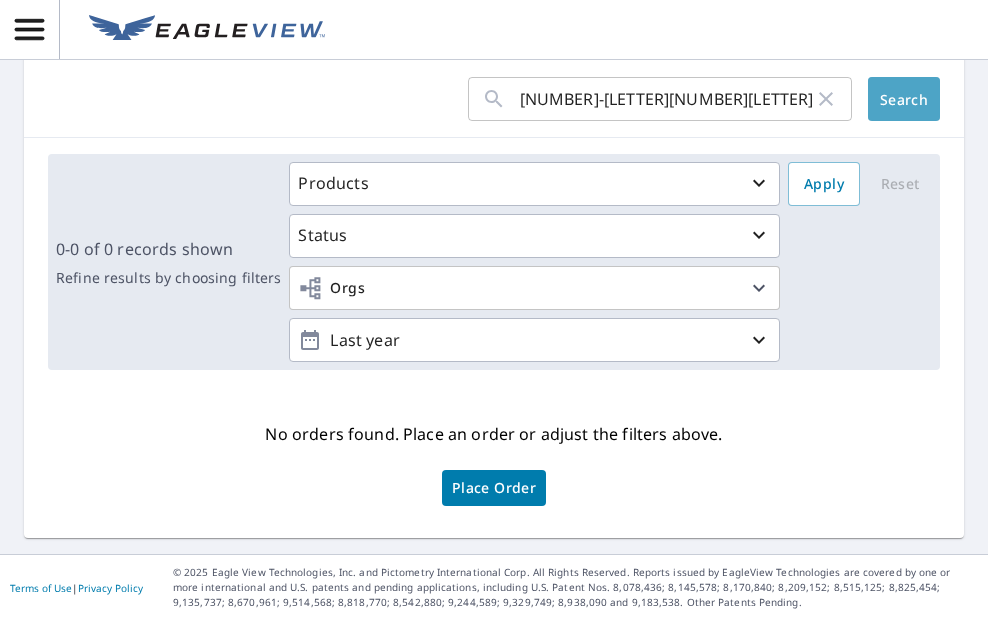 click on "Search" at bounding box center (904, 99) 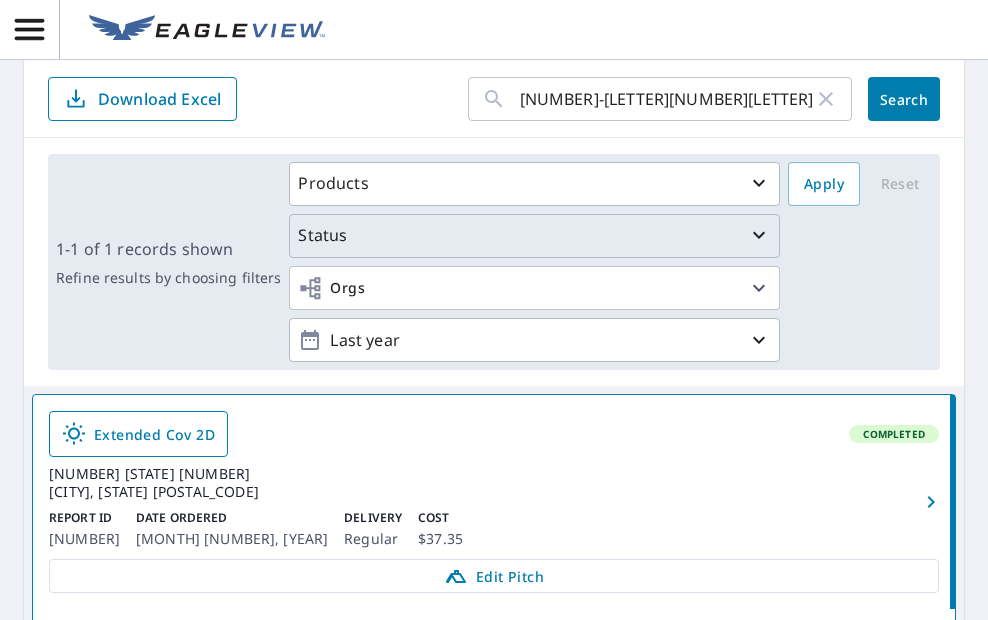 scroll, scrollTop: 330, scrollLeft: 0, axis: vertical 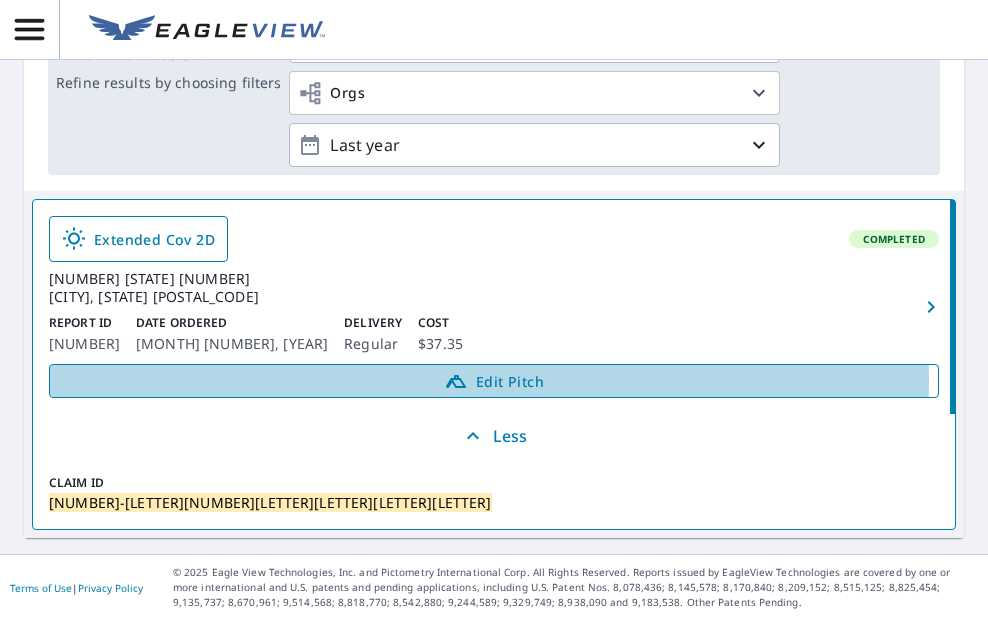 click on "Edit Pitch" at bounding box center (494, 381) 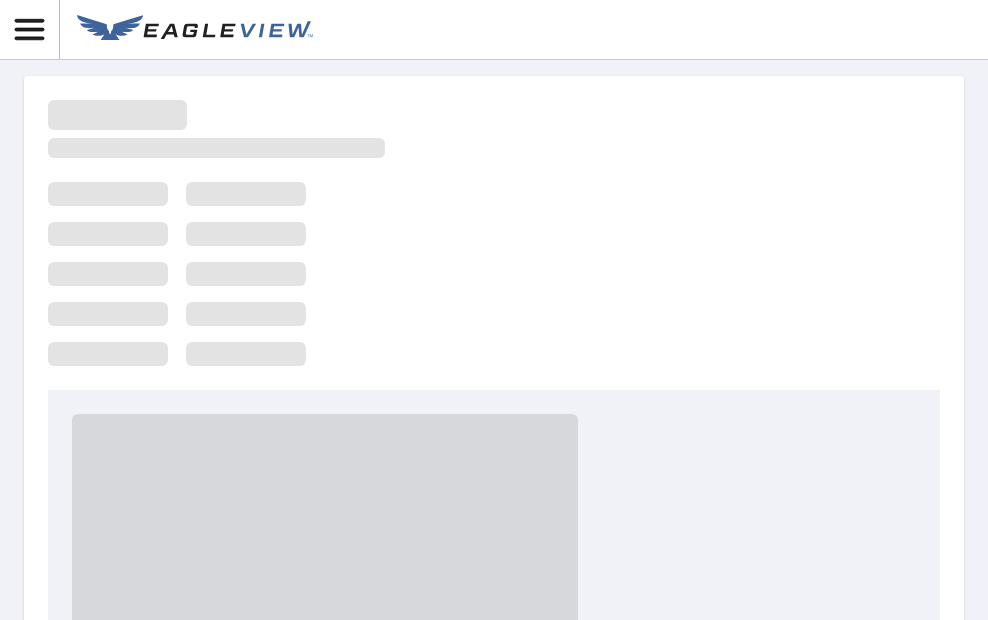 scroll, scrollTop: 0, scrollLeft: 0, axis: both 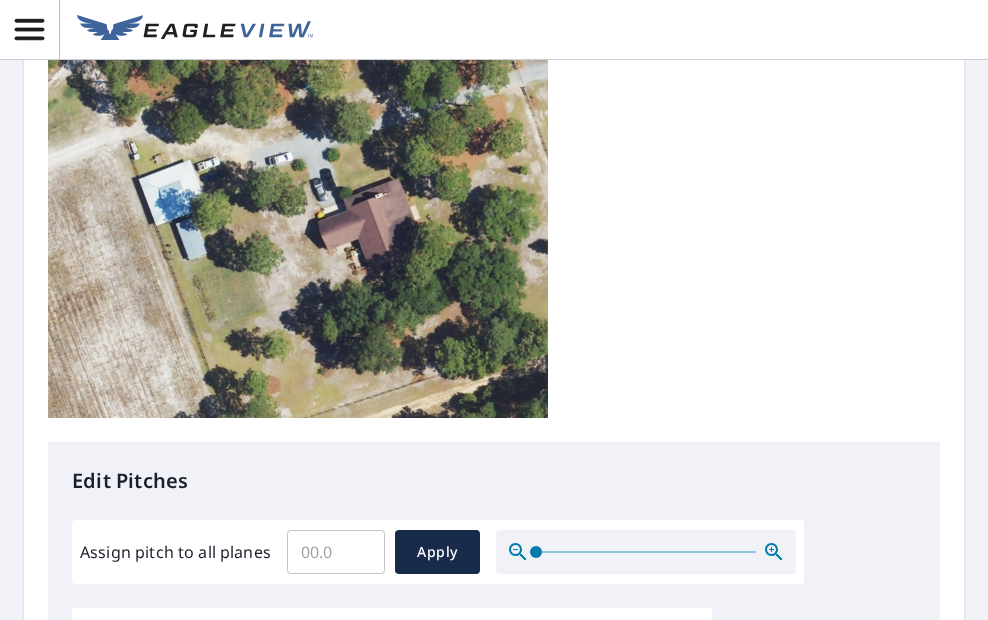 click on "Assign pitch to all planes" at bounding box center (336, 552) 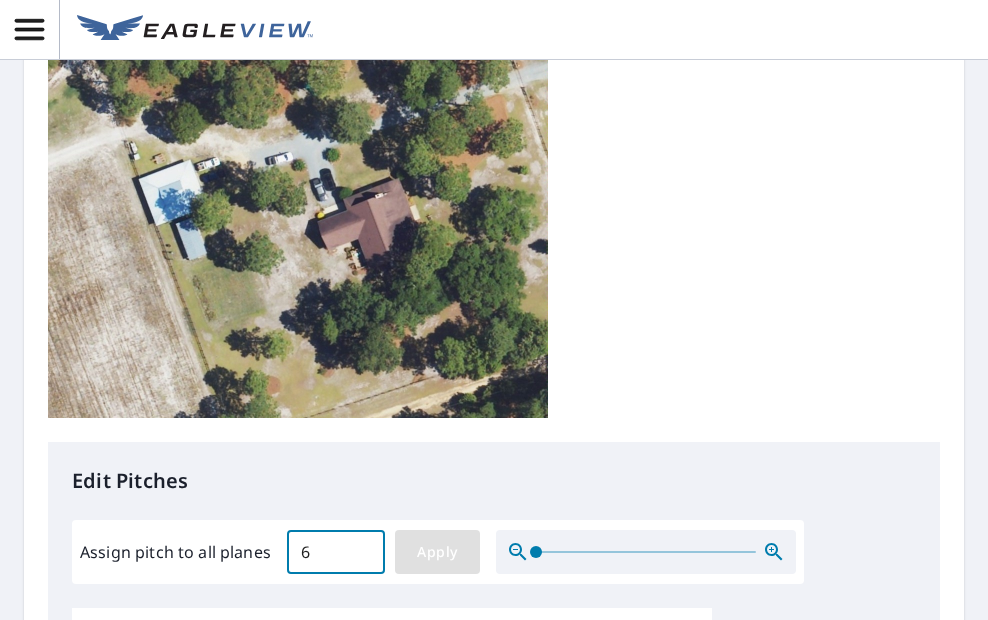 type on "6" 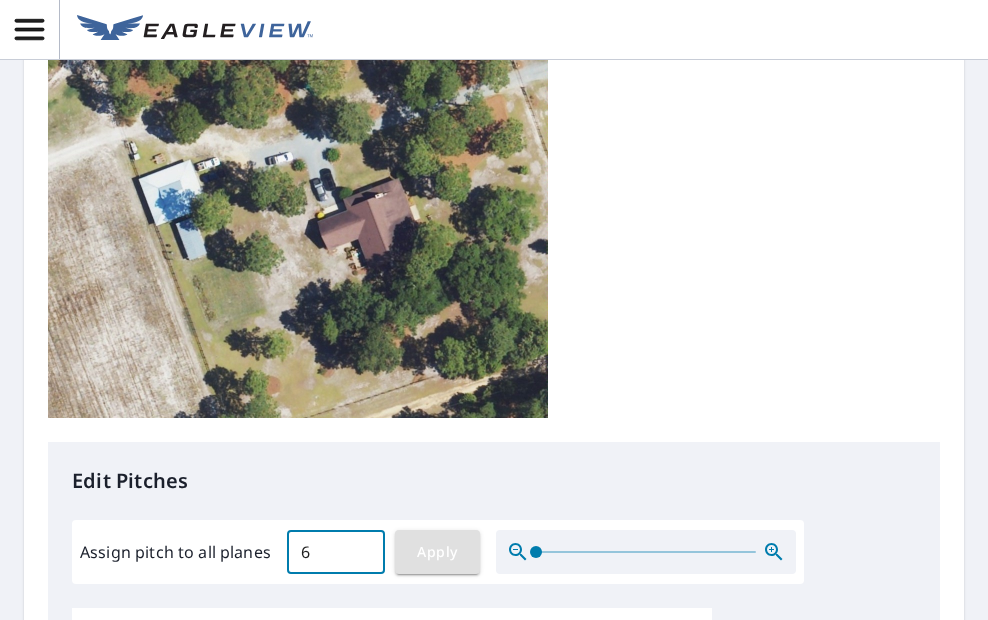 type on "6" 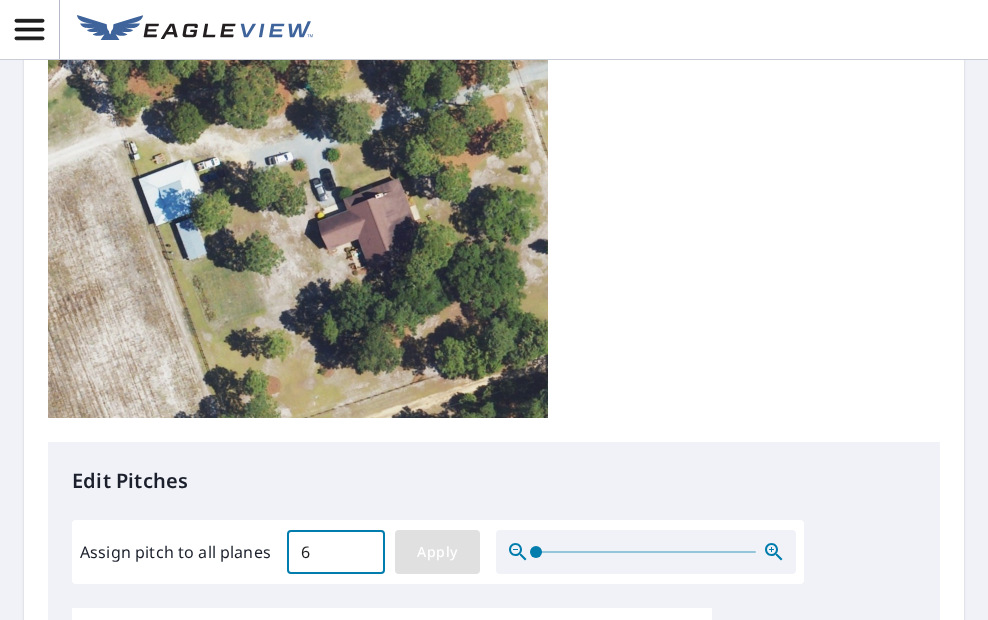 type on "6" 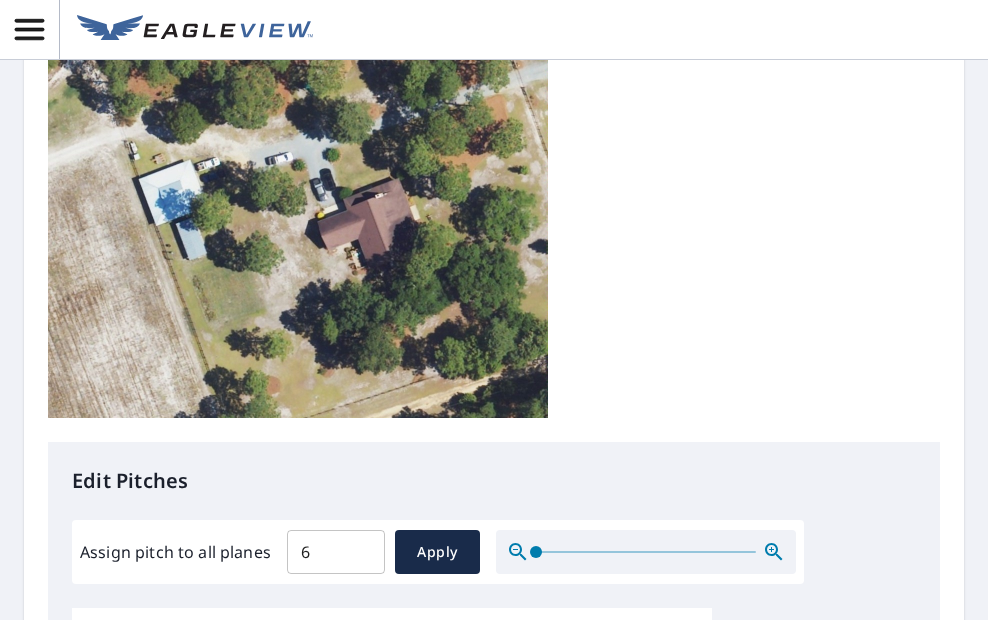 click on "6" at bounding box center (481, 722) 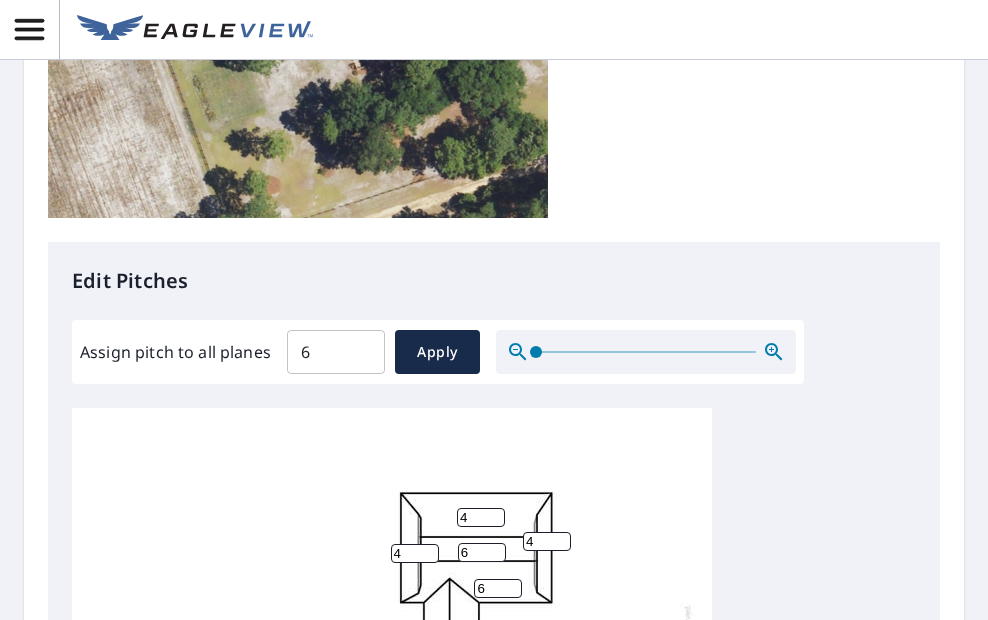 scroll, scrollTop: 965, scrollLeft: 0, axis: vertical 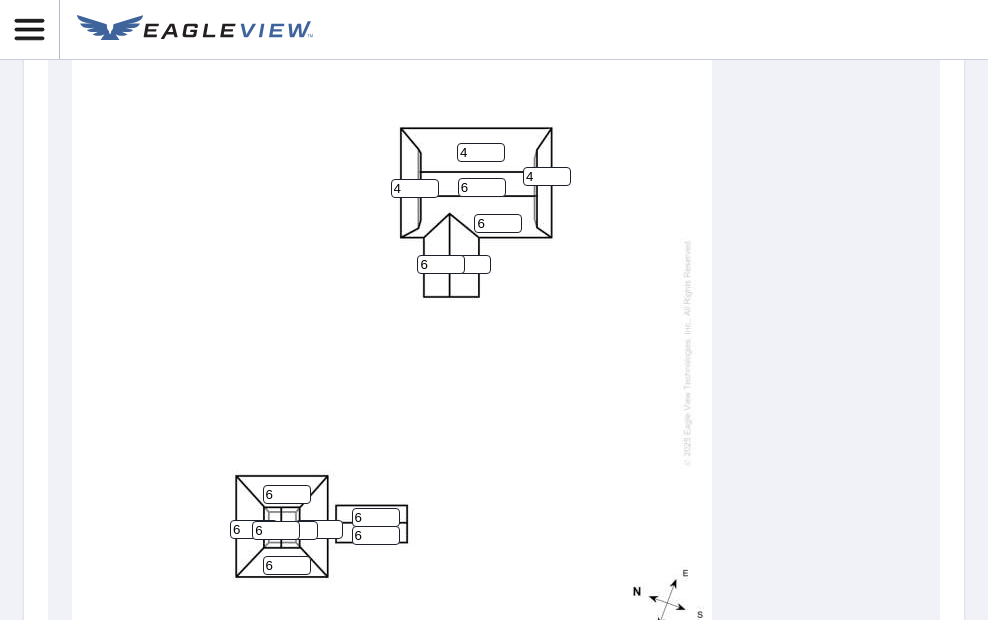 type on "4" 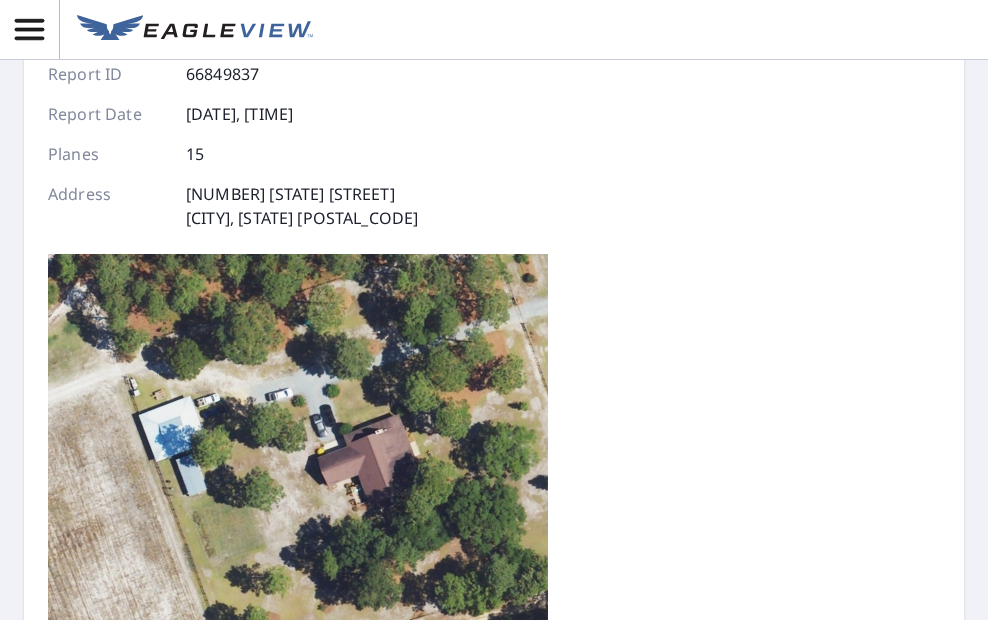 scroll, scrollTop: 0, scrollLeft: 0, axis: both 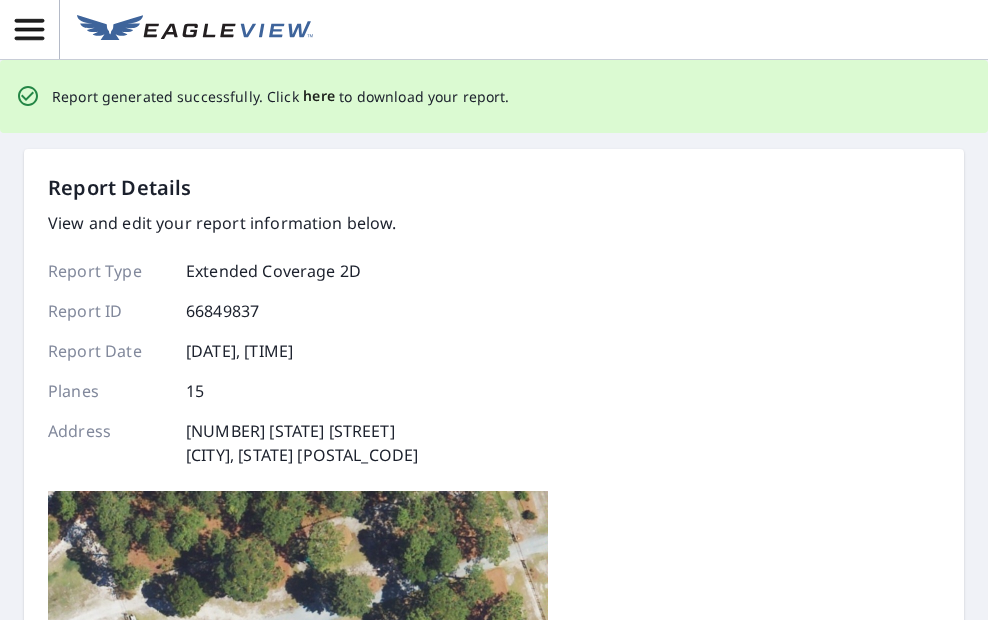 click on "here" at bounding box center (319, 96) 